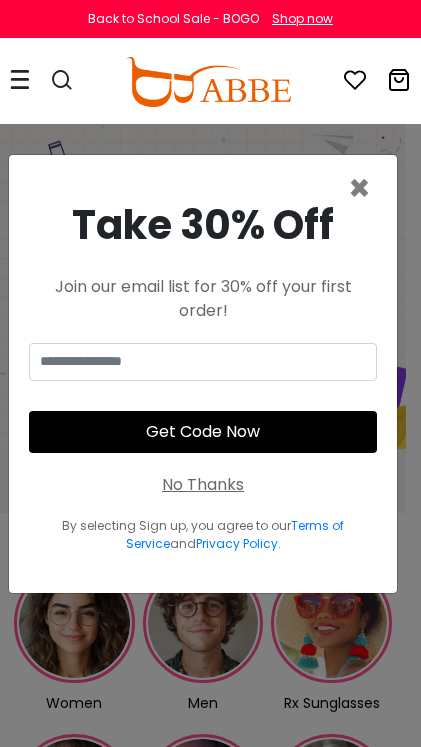 scroll, scrollTop: 0, scrollLeft: 0, axis: both 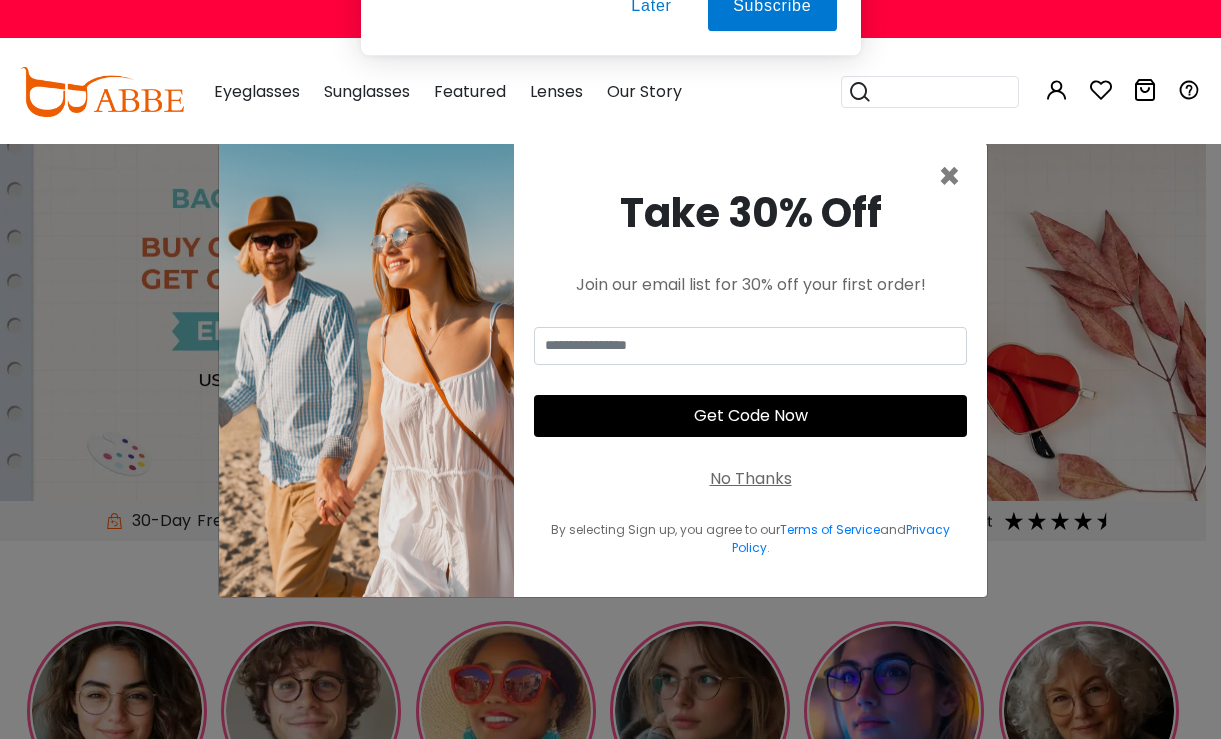 click on "Subscribe to our notifications for the latest news and updates. You can disable anytime. Subscribe Later" at bounding box center (610, 89) 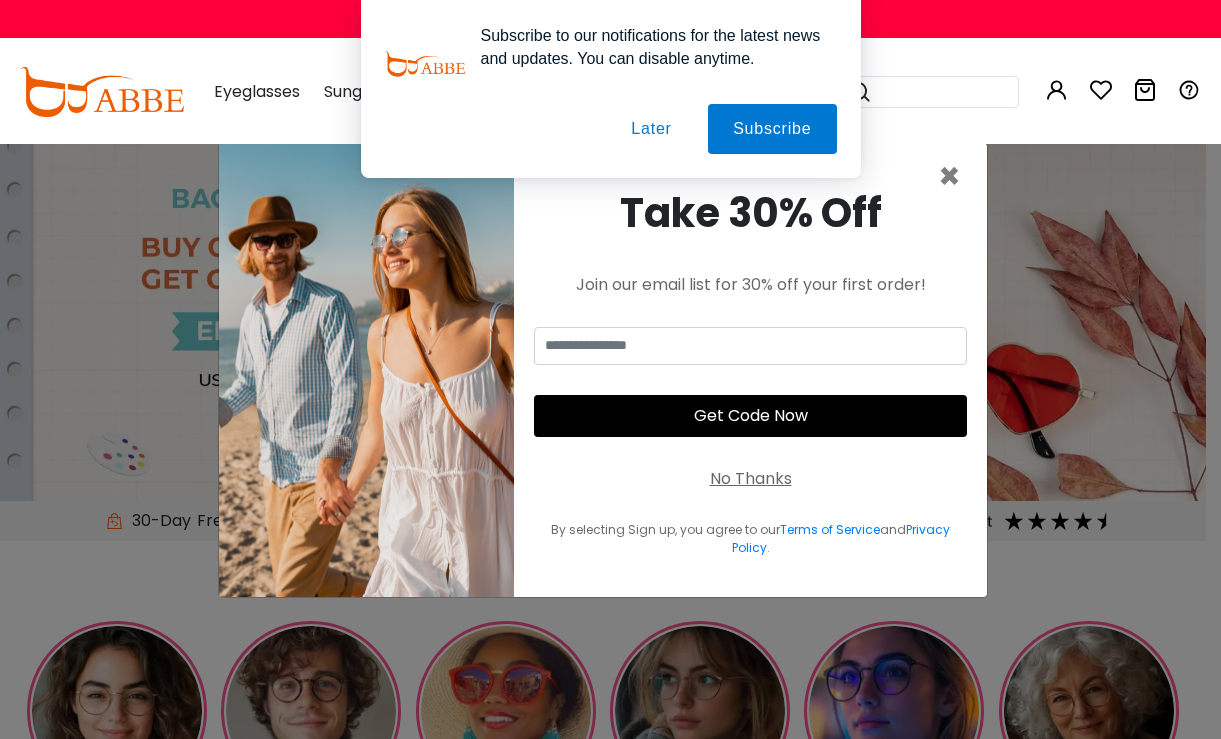 click on "Later" at bounding box center (651, 129) 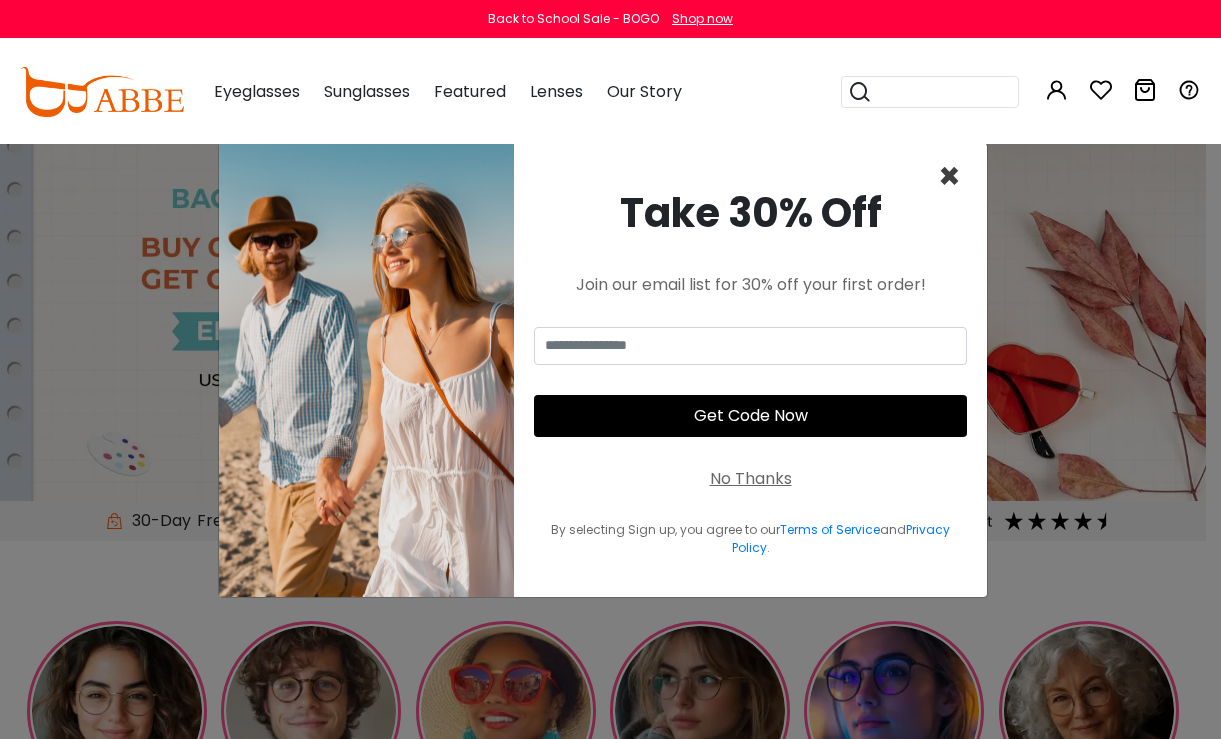 click on "×" at bounding box center [949, 176] 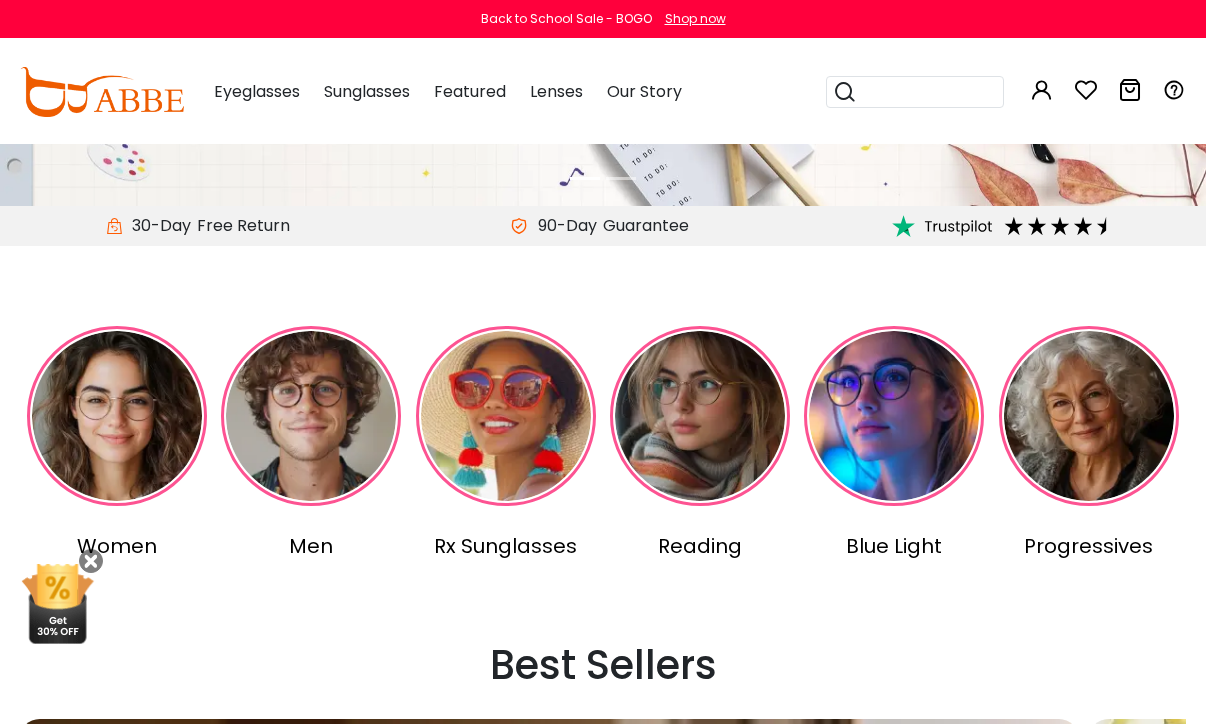 scroll, scrollTop: 300, scrollLeft: 0, axis: vertical 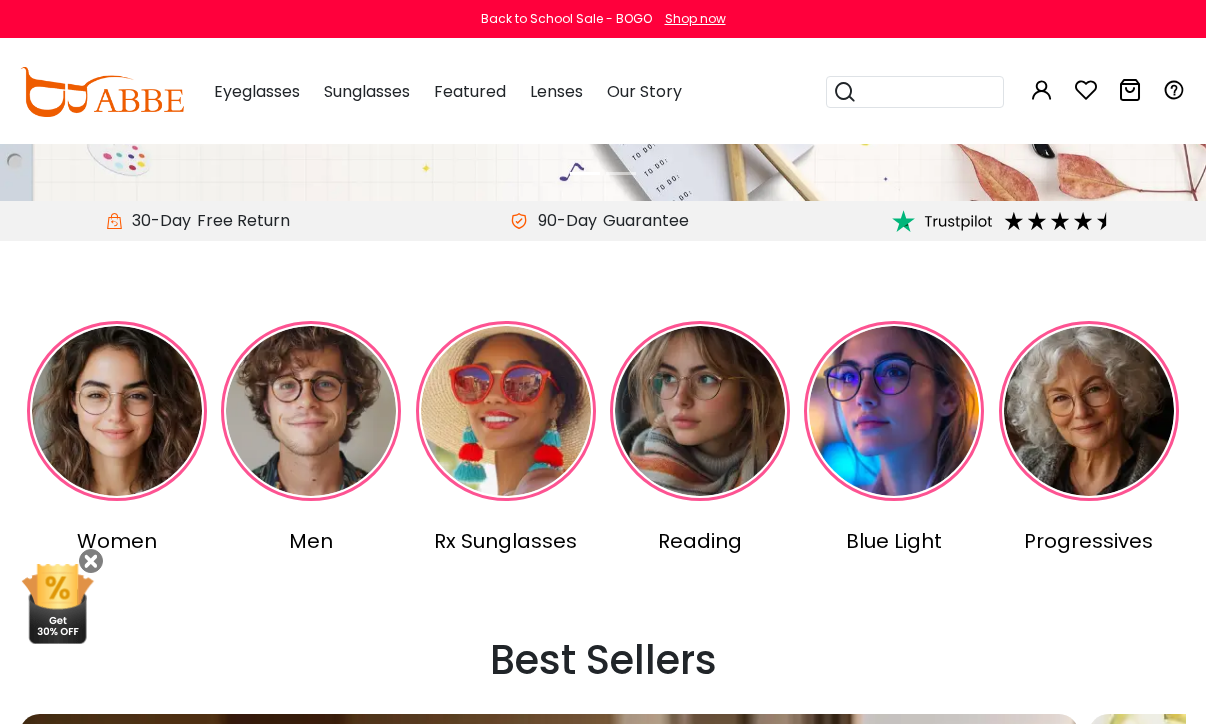 click at bounding box center [894, 411] 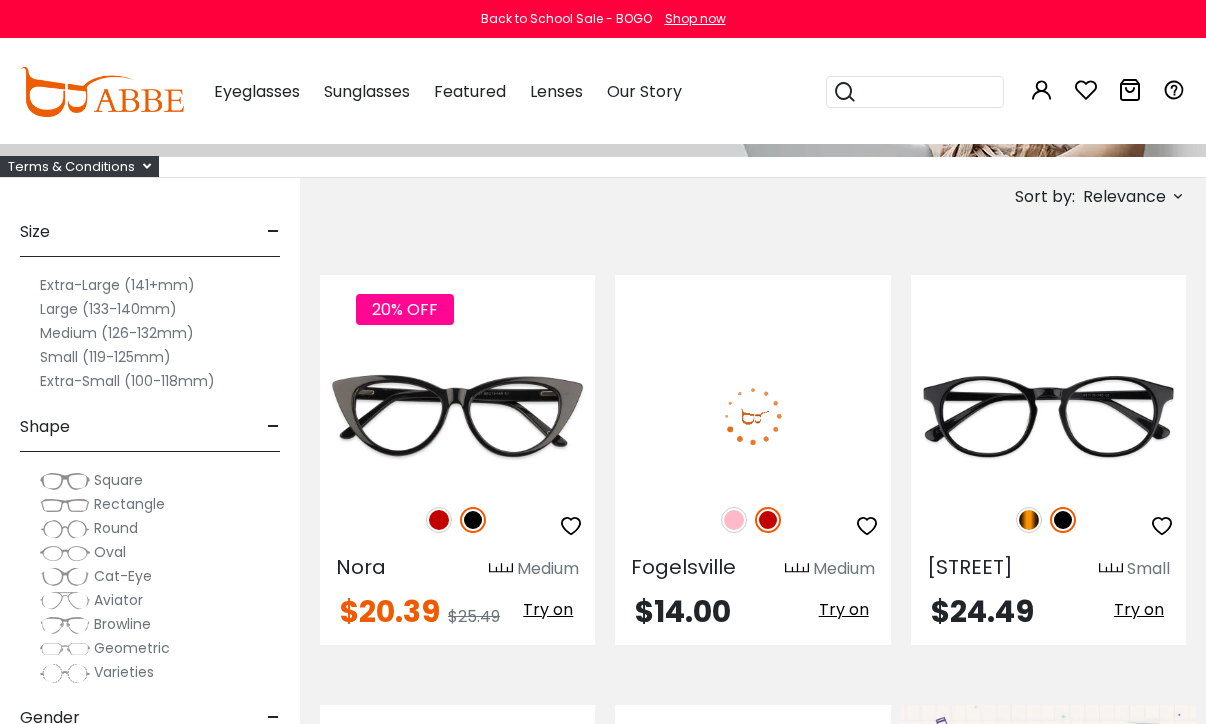 scroll, scrollTop: 337, scrollLeft: 0, axis: vertical 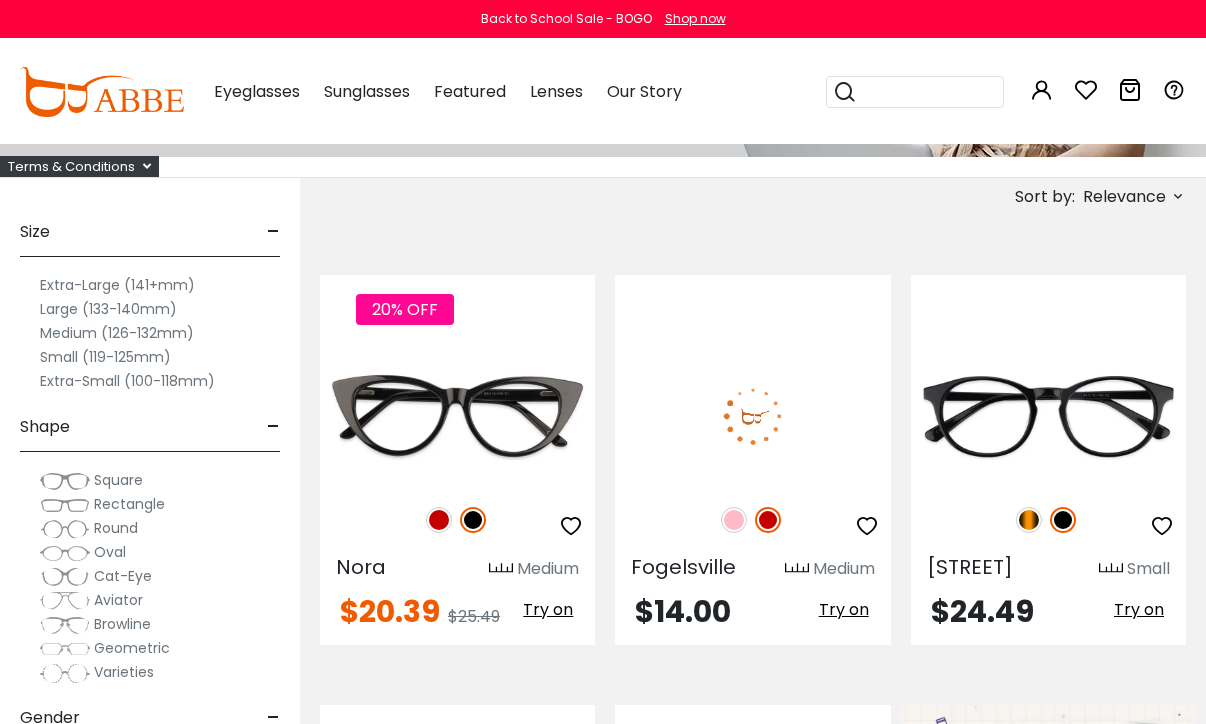 click at bounding box center [752, 416] 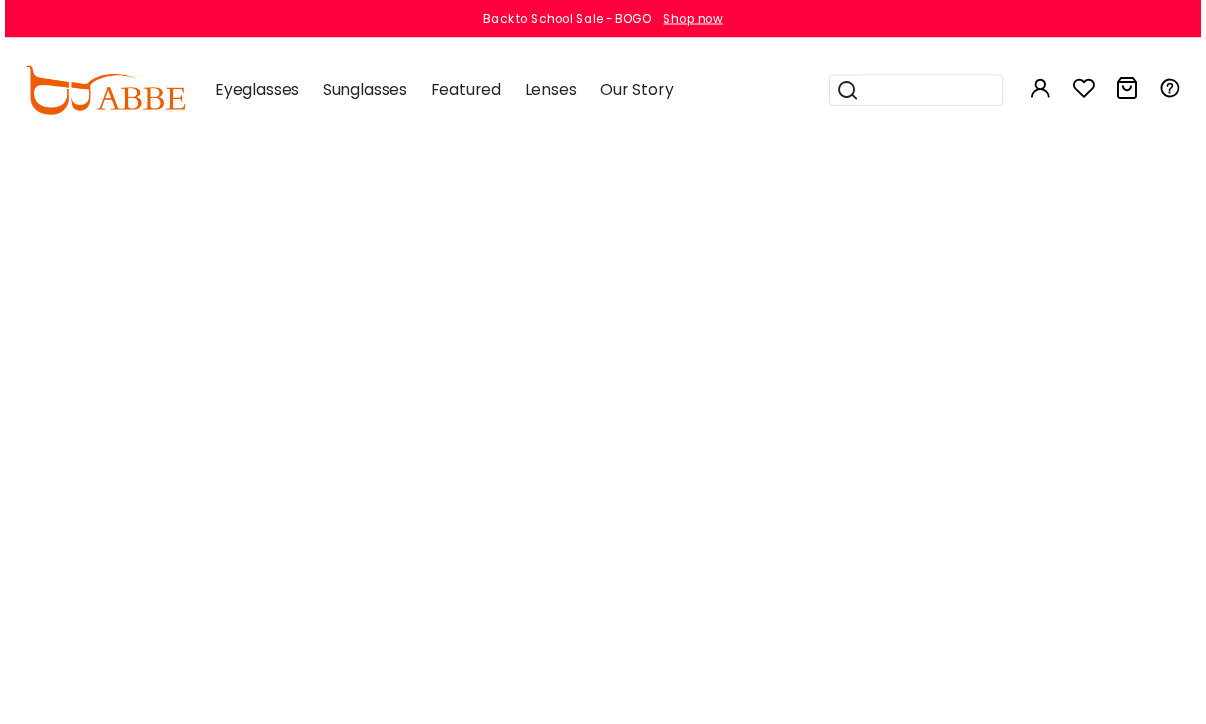scroll, scrollTop: 0, scrollLeft: 0, axis: both 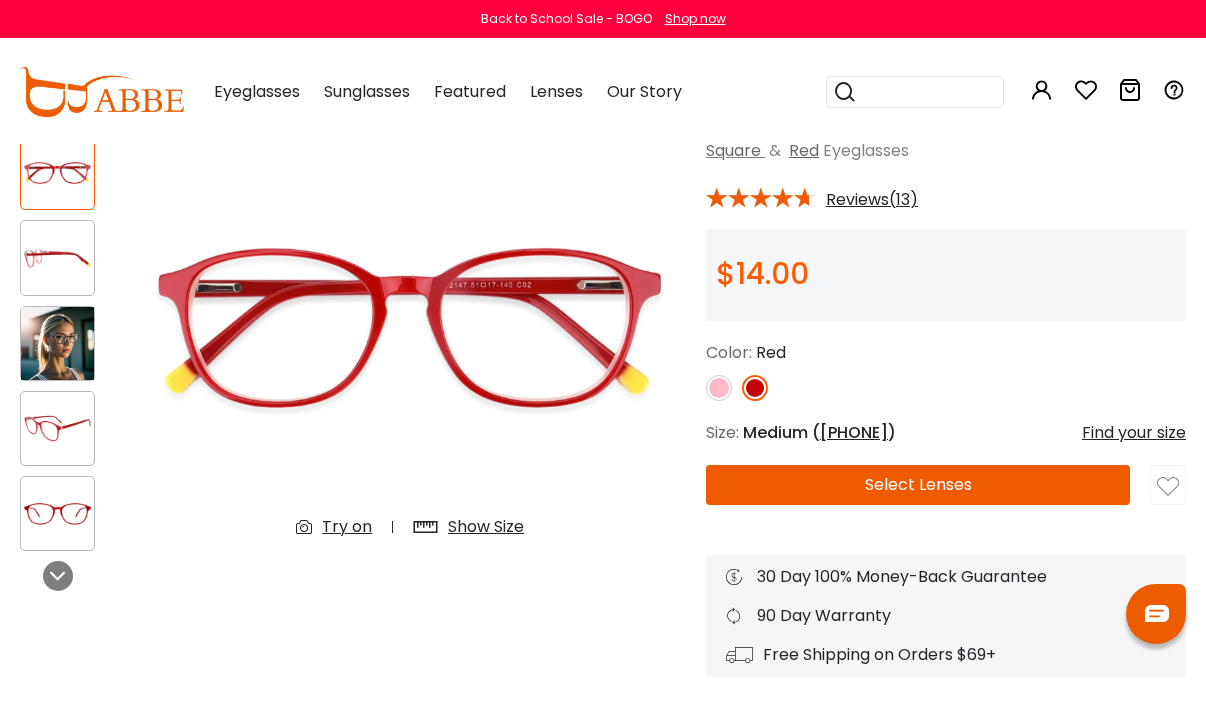 click on "Select Lenses" at bounding box center (918, 485) 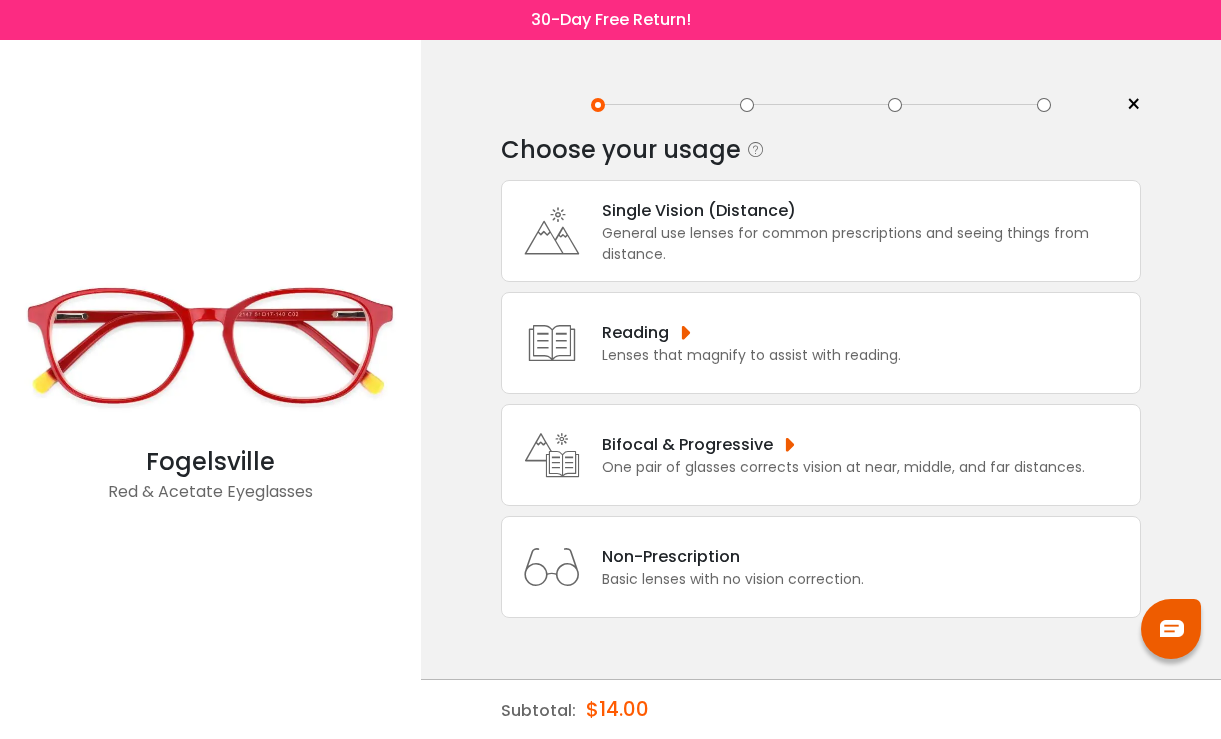 scroll, scrollTop: 0, scrollLeft: 0, axis: both 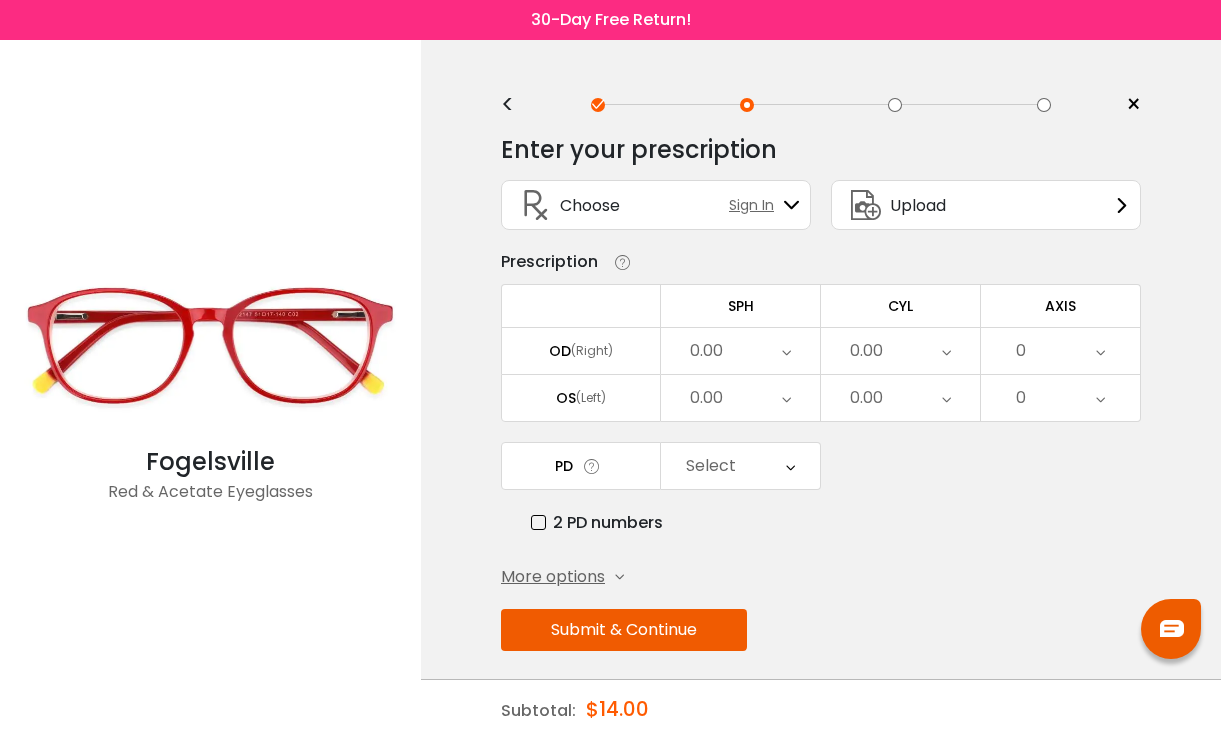 click on "Submit & Continue" at bounding box center (624, 630) 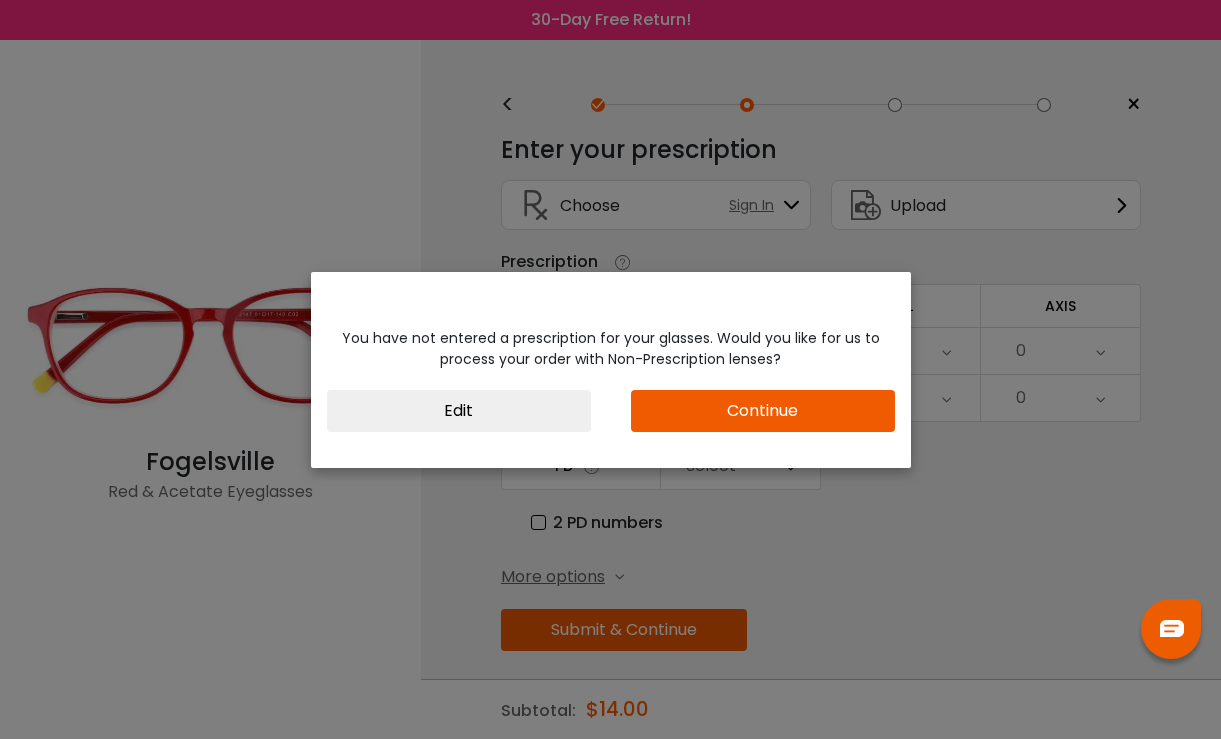 click on "Continue" at bounding box center (763, 411) 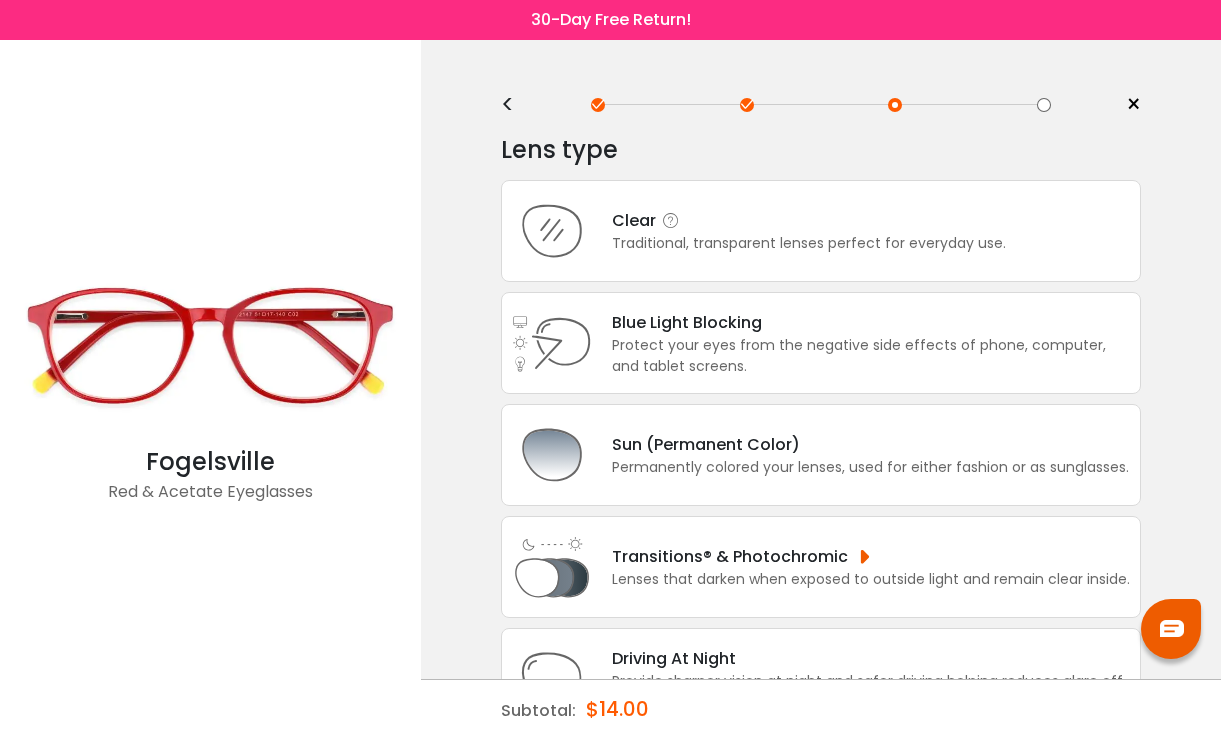 click on "Traditional, transparent lenses perfect for everyday use." at bounding box center [809, 243] 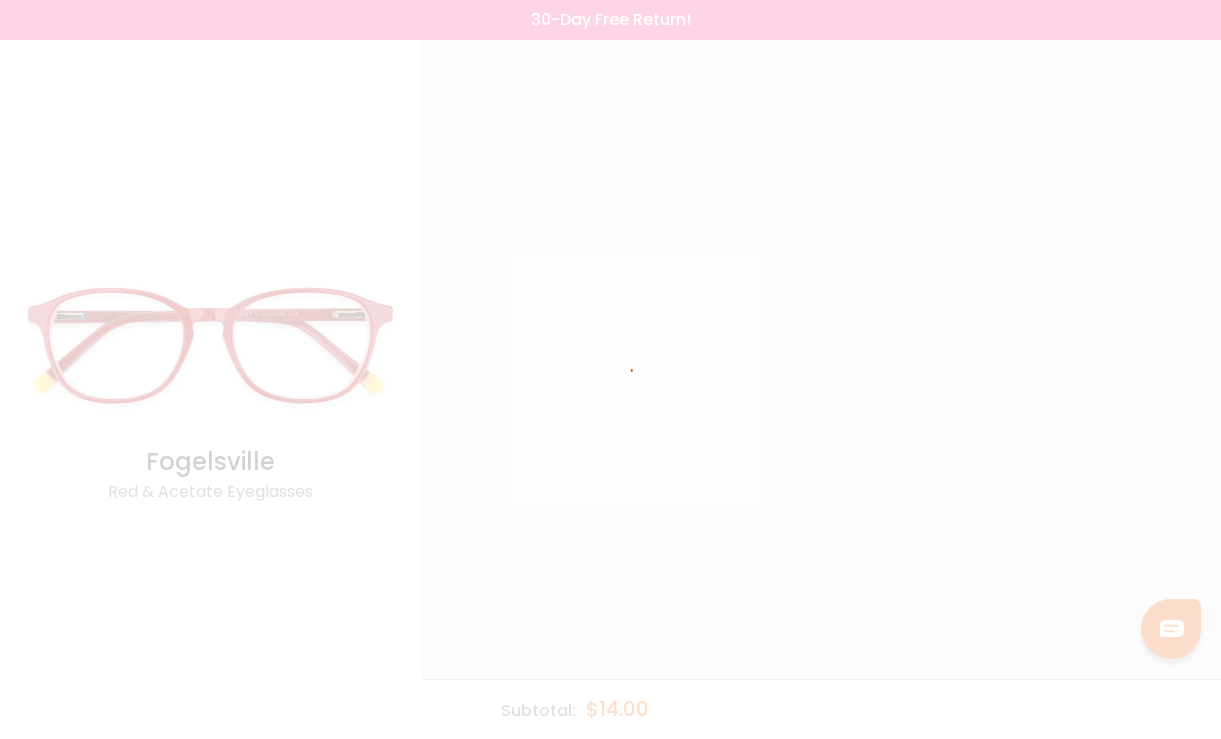 scroll, scrollTop: 0, scrollLeft: 0, axis: both 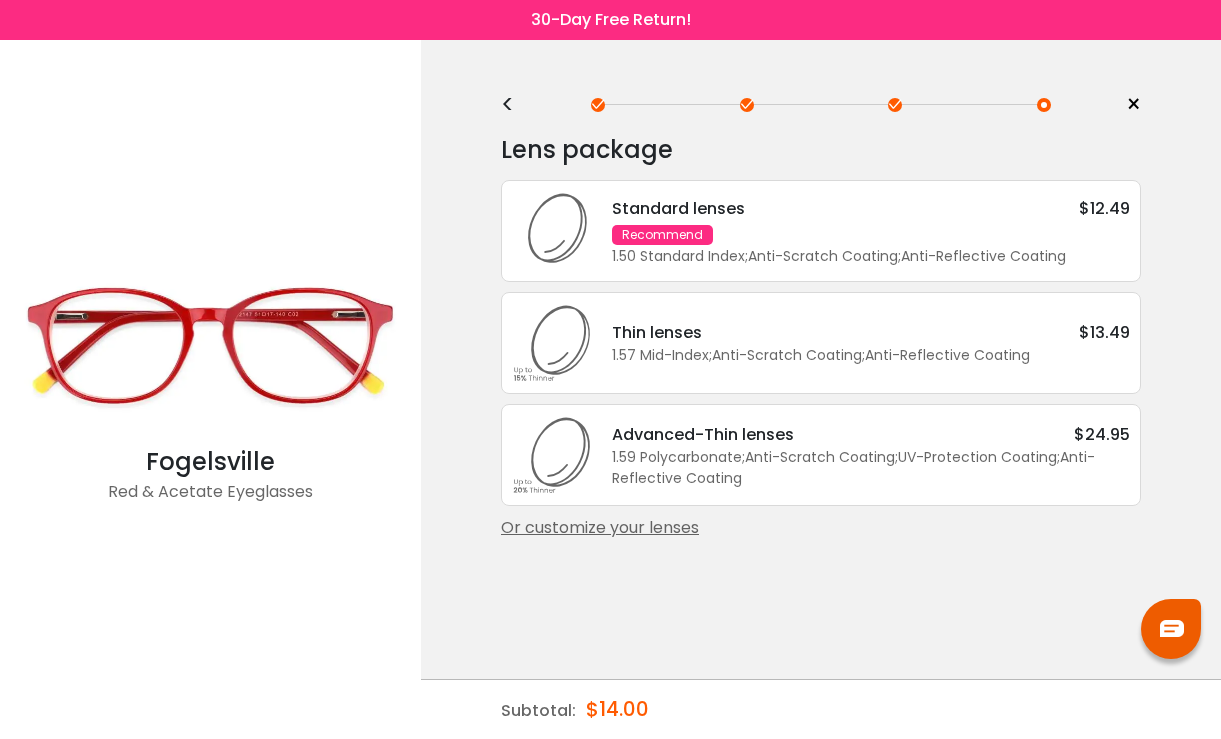 click on "Standard lenses
$12.49
Recommend
1.50 Standard Index ;
Anti-Scratch Coating ;
Anti-Reflective Coating ;" at bounding box center (861, 231) 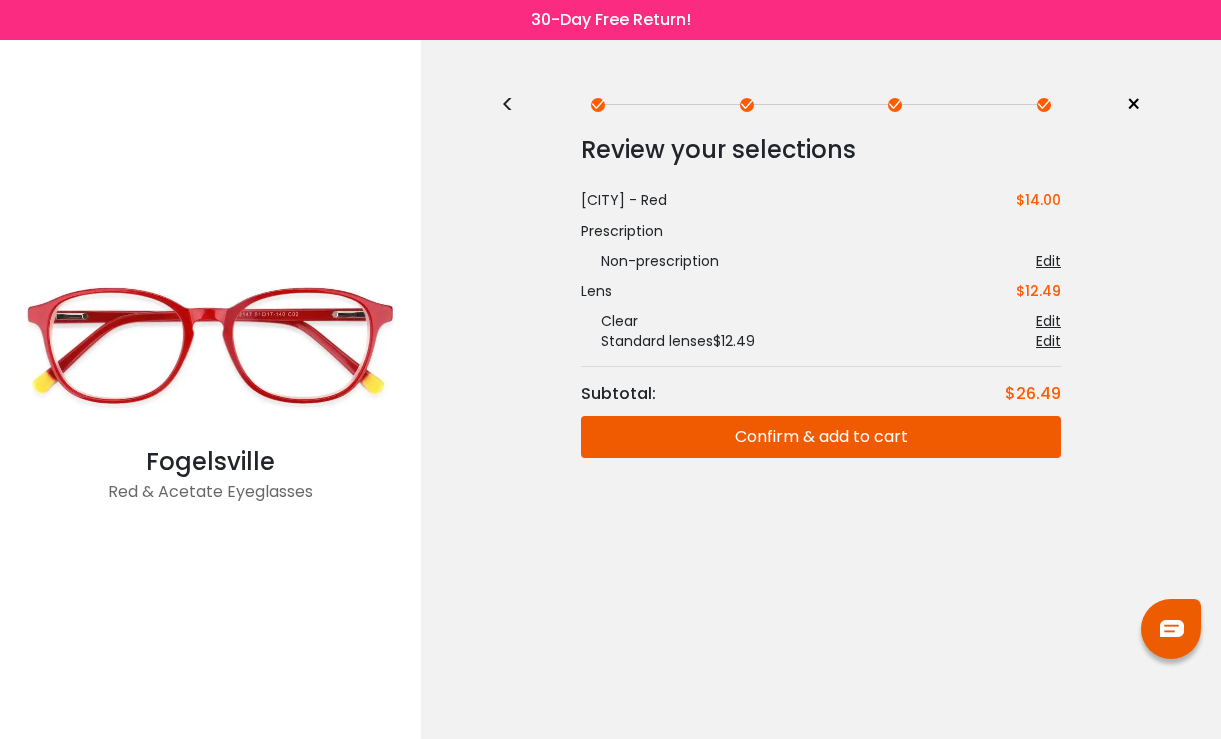 click on "Confirm & add to cart" at bounding box center [821, 437] 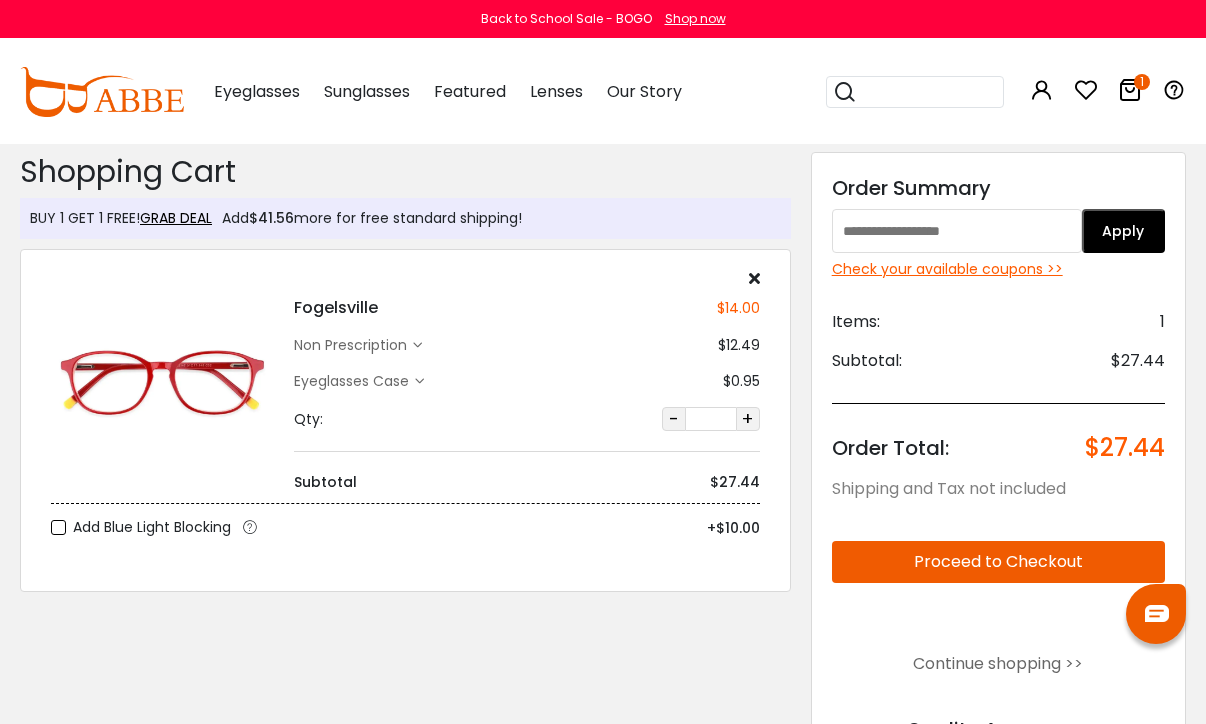 scroll, scrollTop: 0, scrollLeft: 0, axis: both 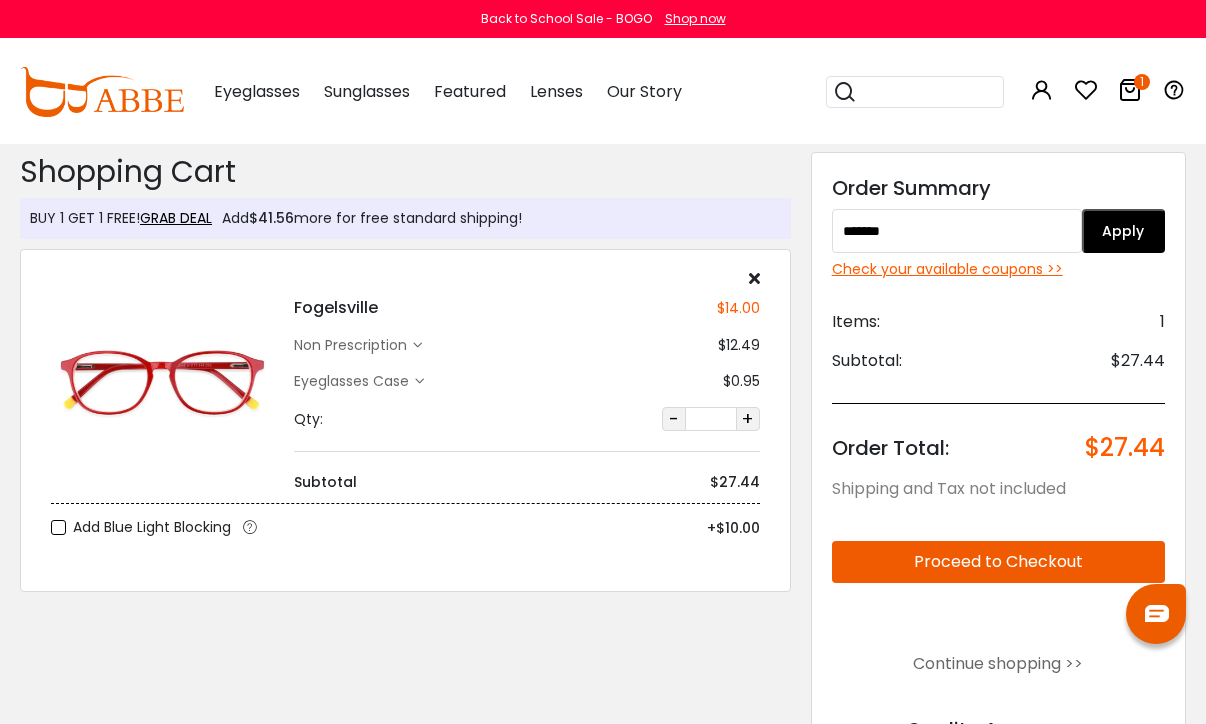 type on "*******" 